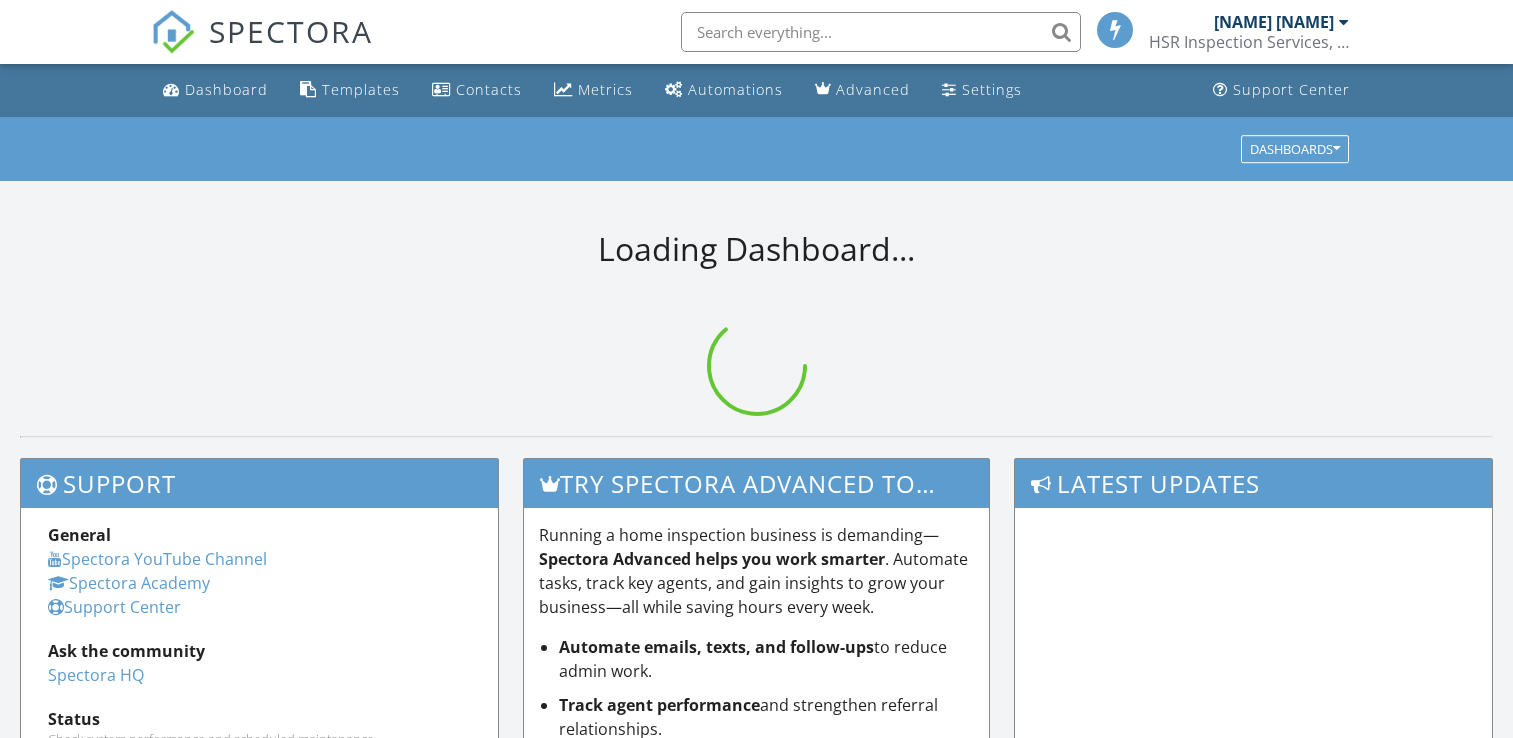 scroll, scrollTop: 0, scrollLeft: 0, axis: both 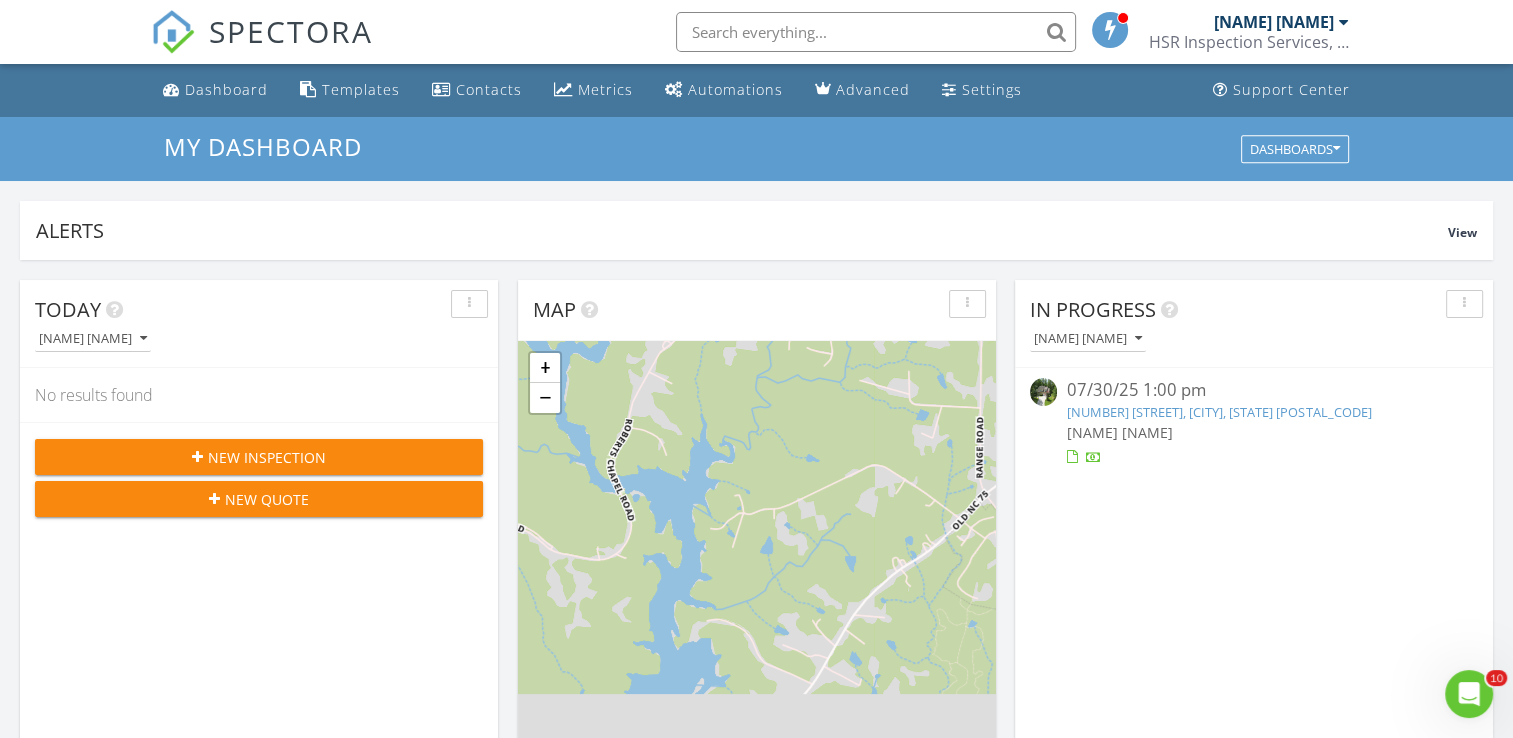 click on "[NUMBER] [STREET], [CITY], [STATE] [POSTAL_CODE]" at bounding box center [1219, 412] 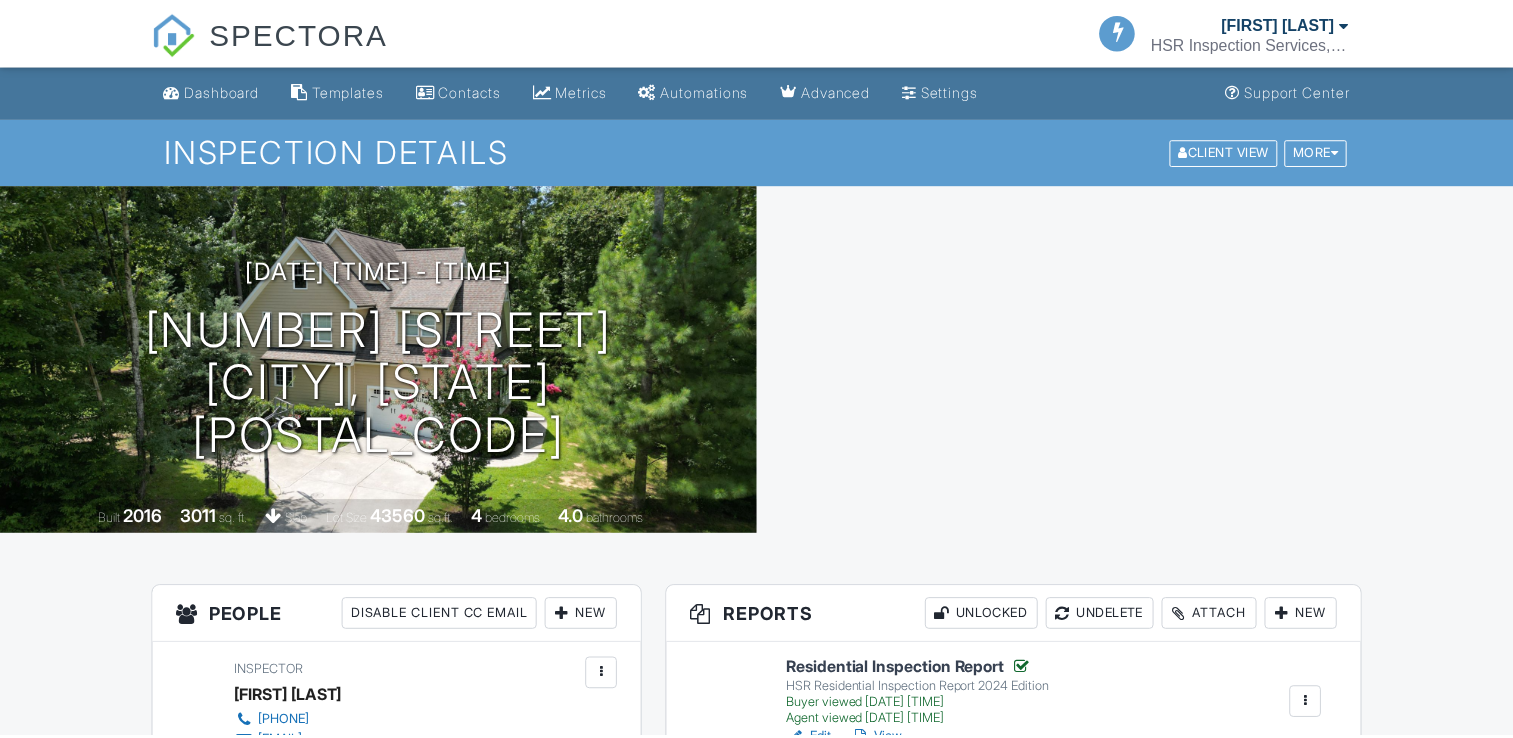 scroll, scrollTop: 0, scrollLeft: 0, axis: both 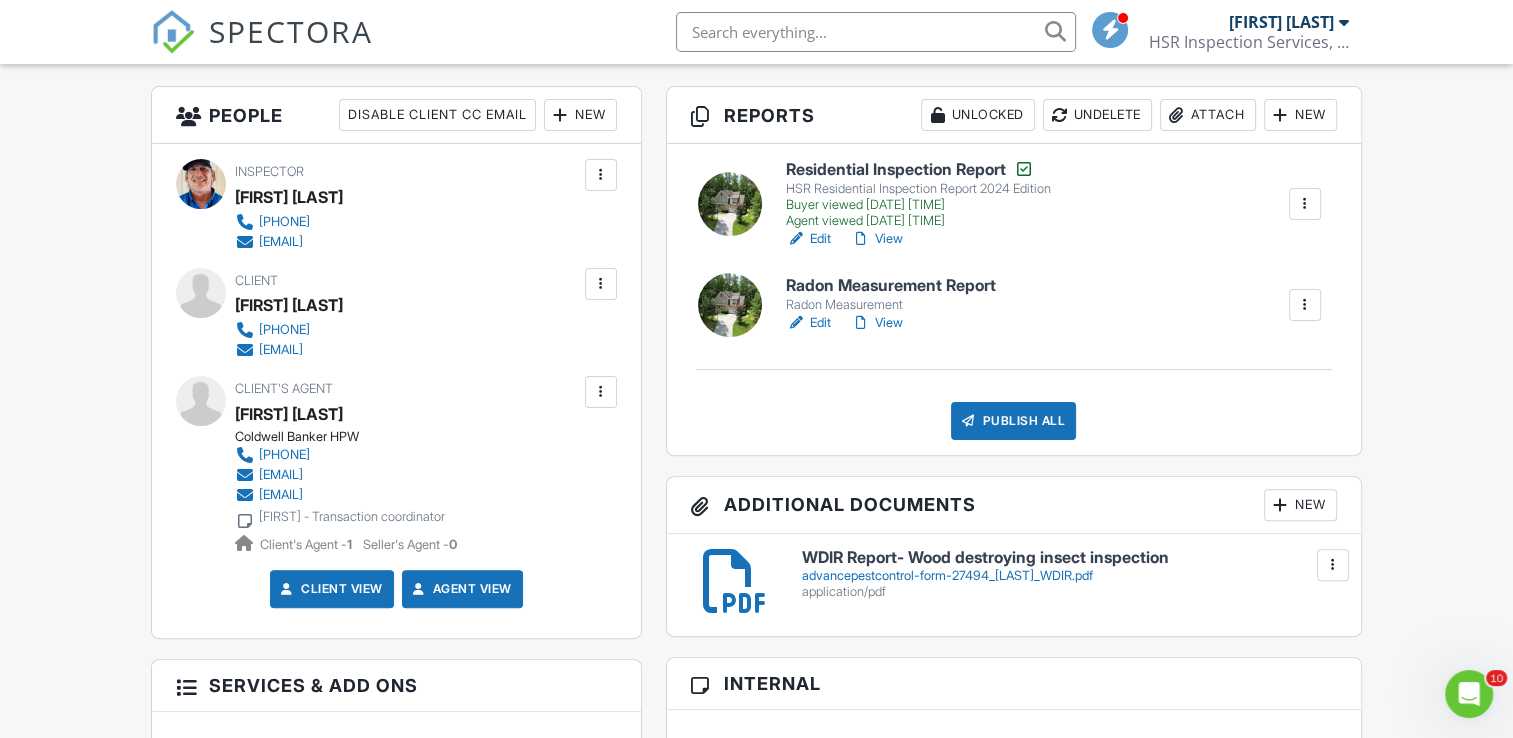 click on "New" at bounding box center [1300, 505] 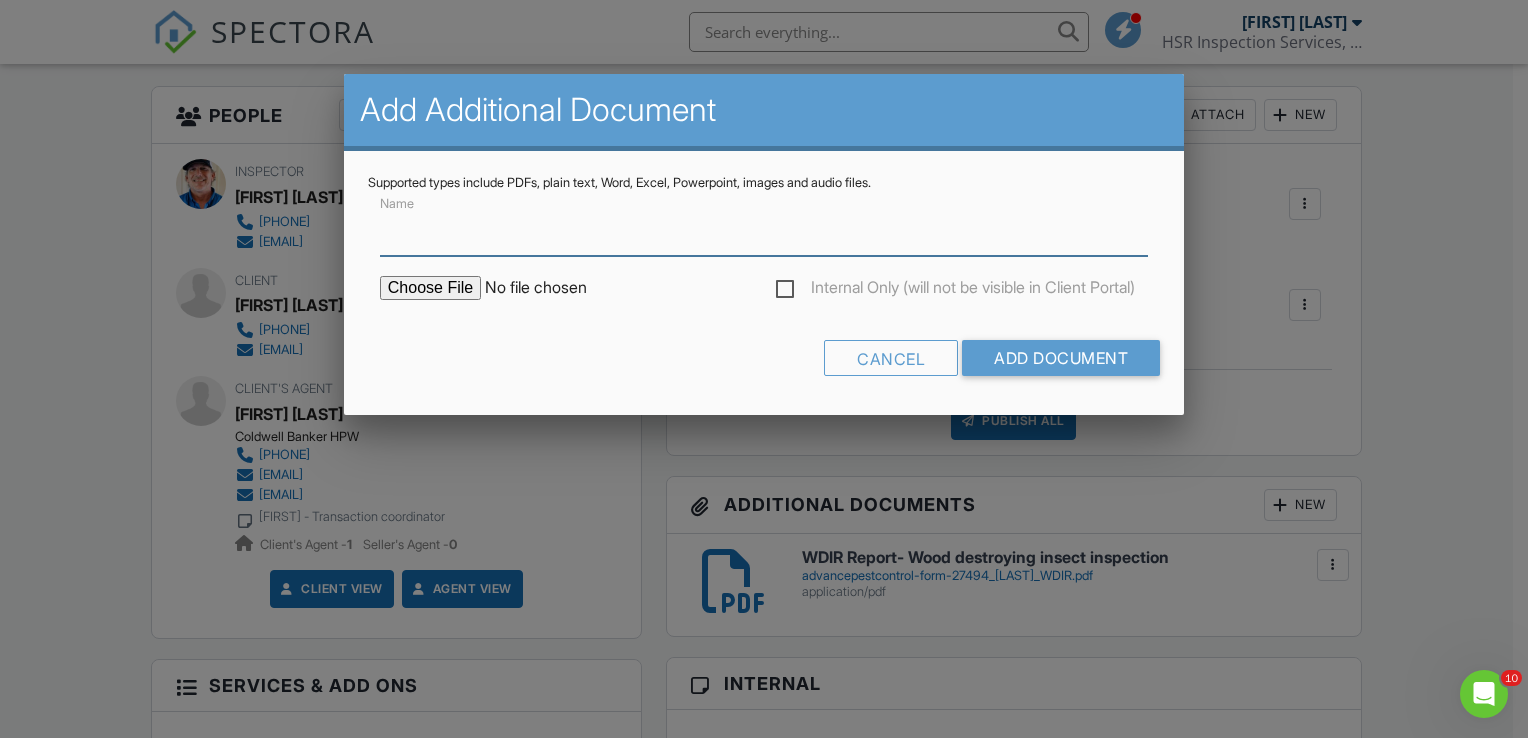click on "Name" at bounding box center [764, 231] 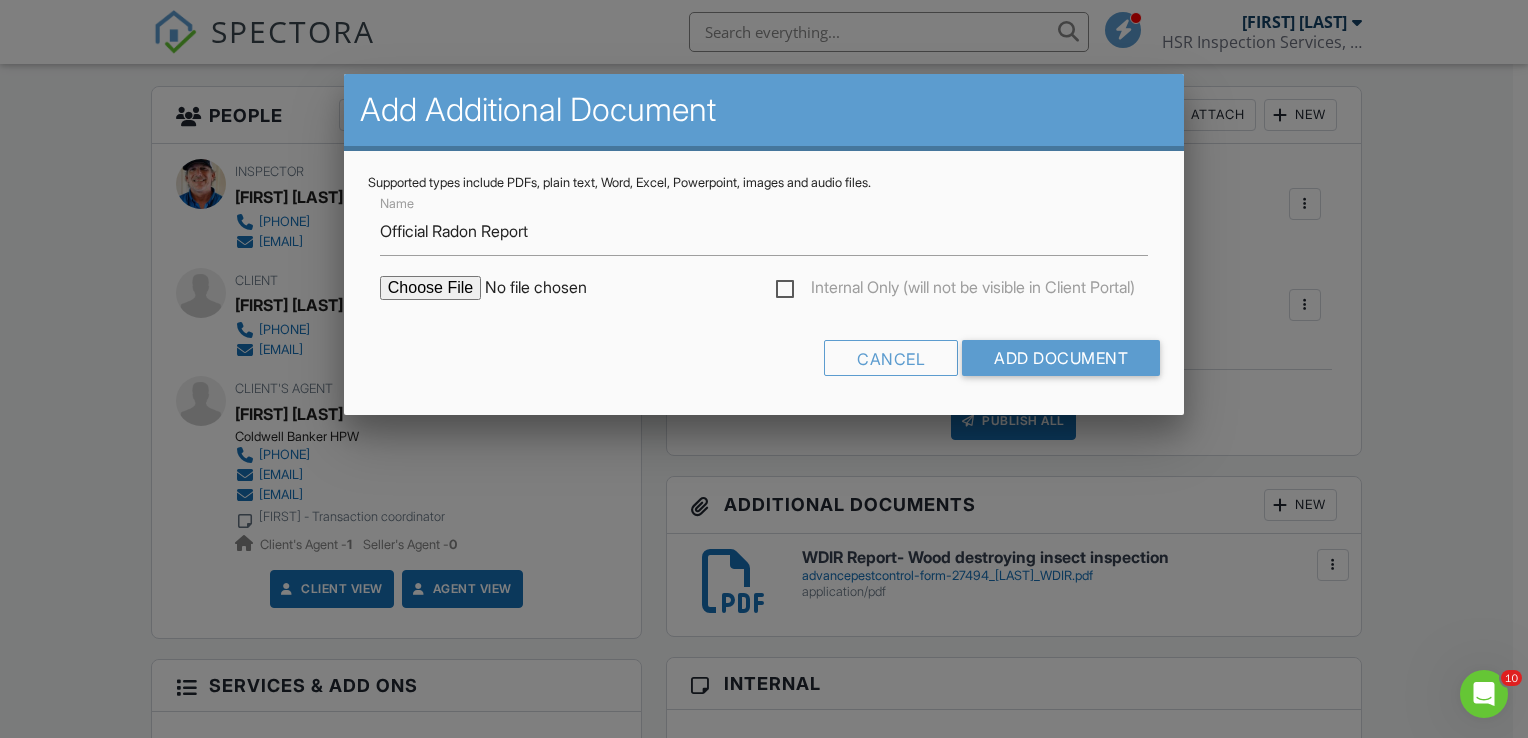click at bounding box center [550, 288] 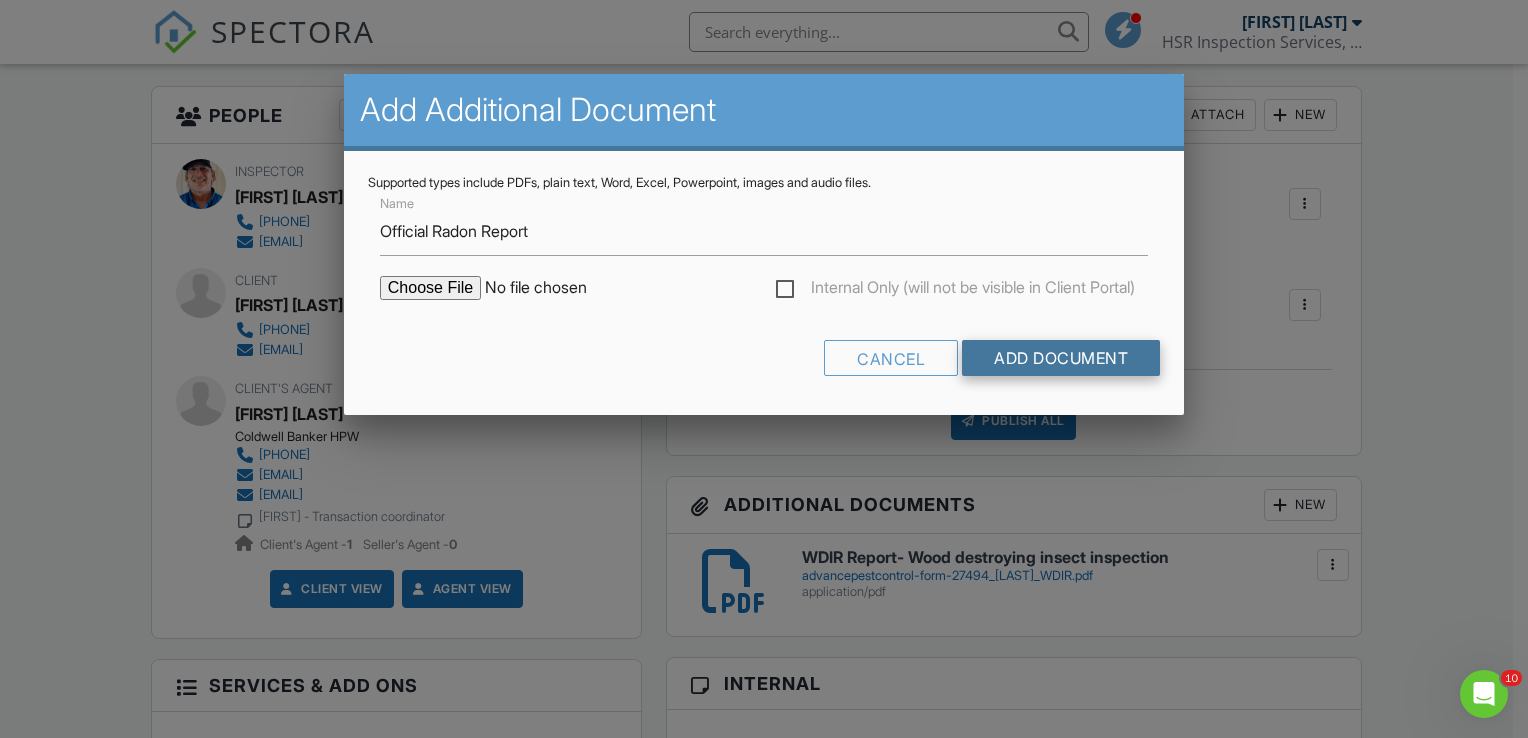 click on "Add Document" at bounding box center [1061, 358] 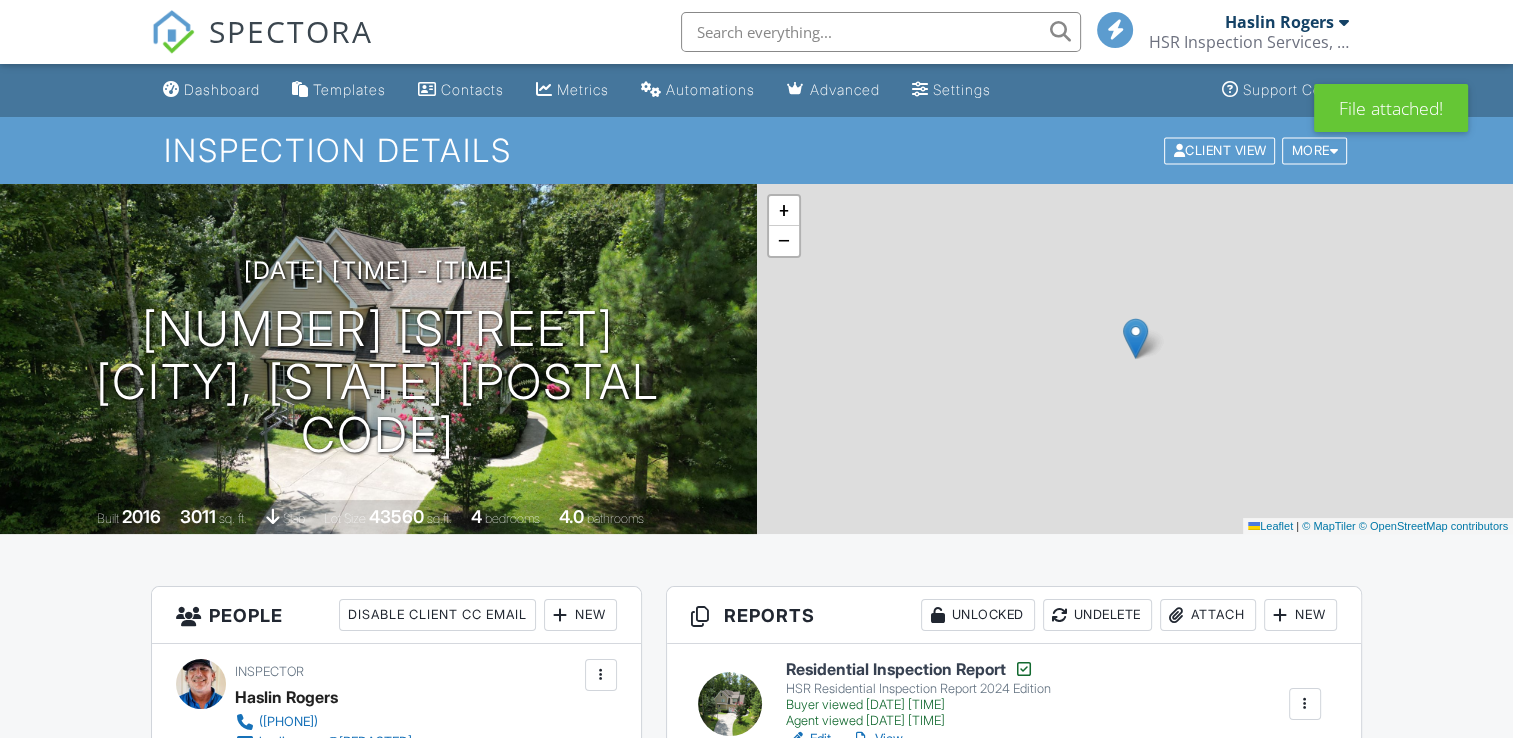 scroll, scrollTop: 500, scrollLeft: 0, axis: vertical 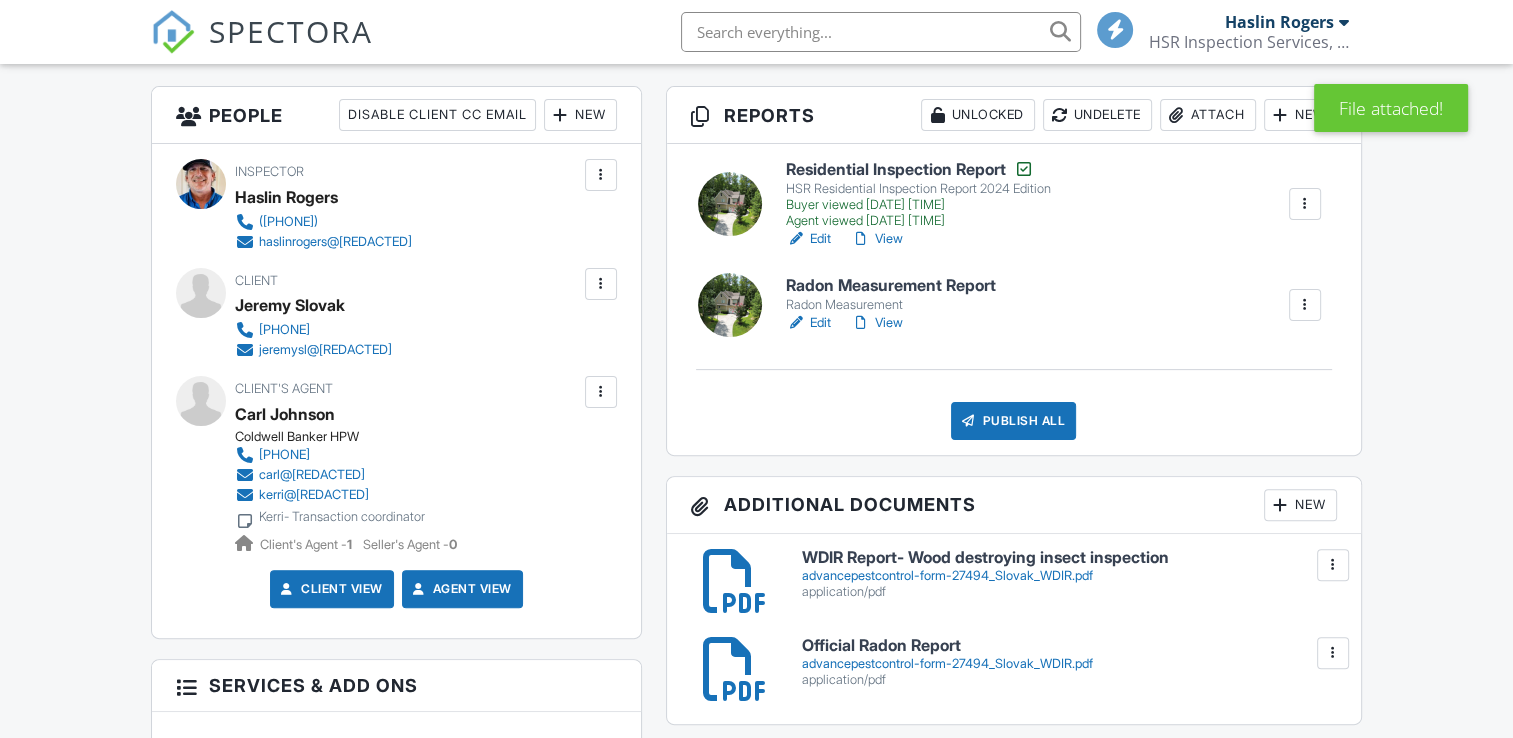 click at bounding box center [1333, 653] 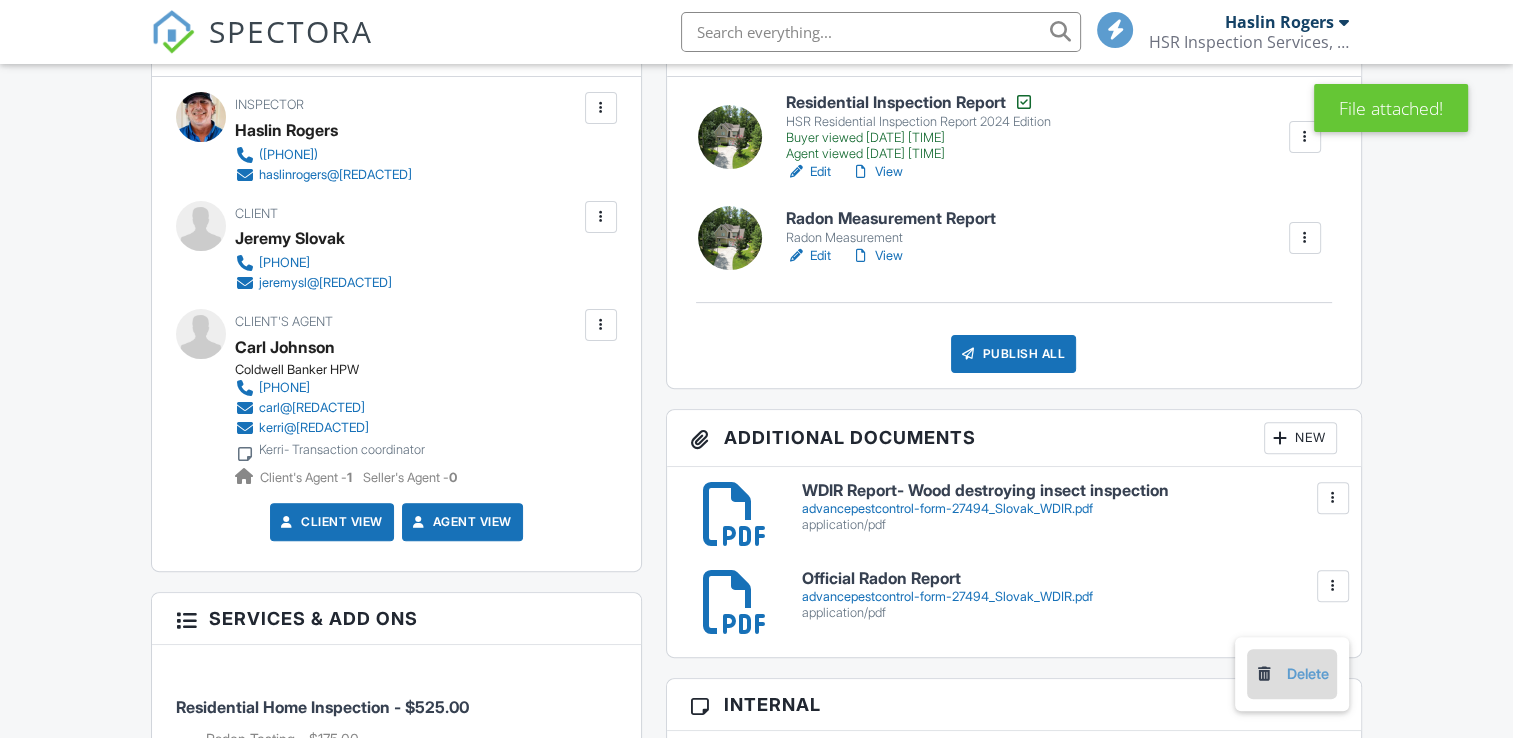 scroll, scrollTop: 600, scrollLeft: 0, axis: vertical 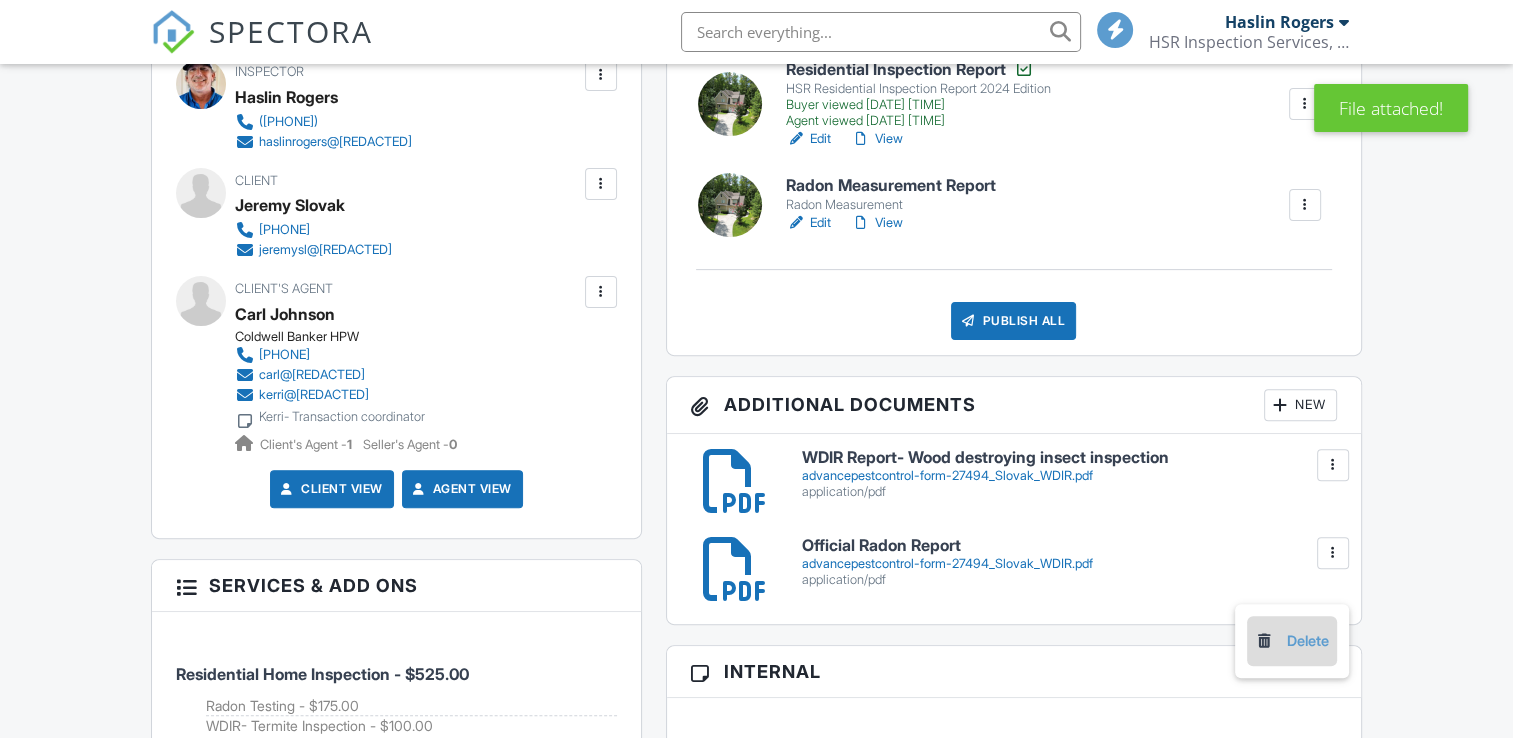 click on "Delete" at bounding box center (1292, 641) 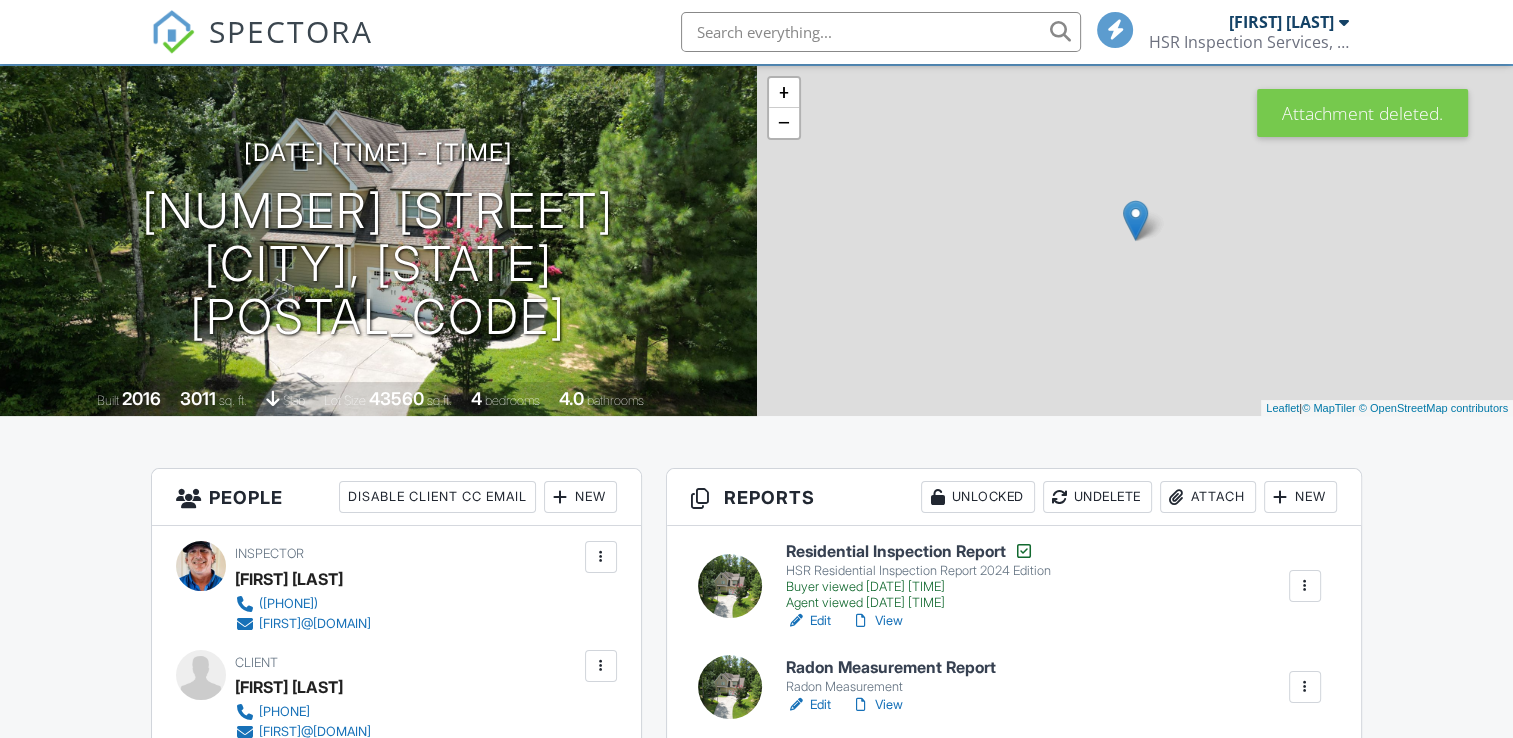 scroll, scrollTop: 300, scrollLeft: 0, axis: vertical 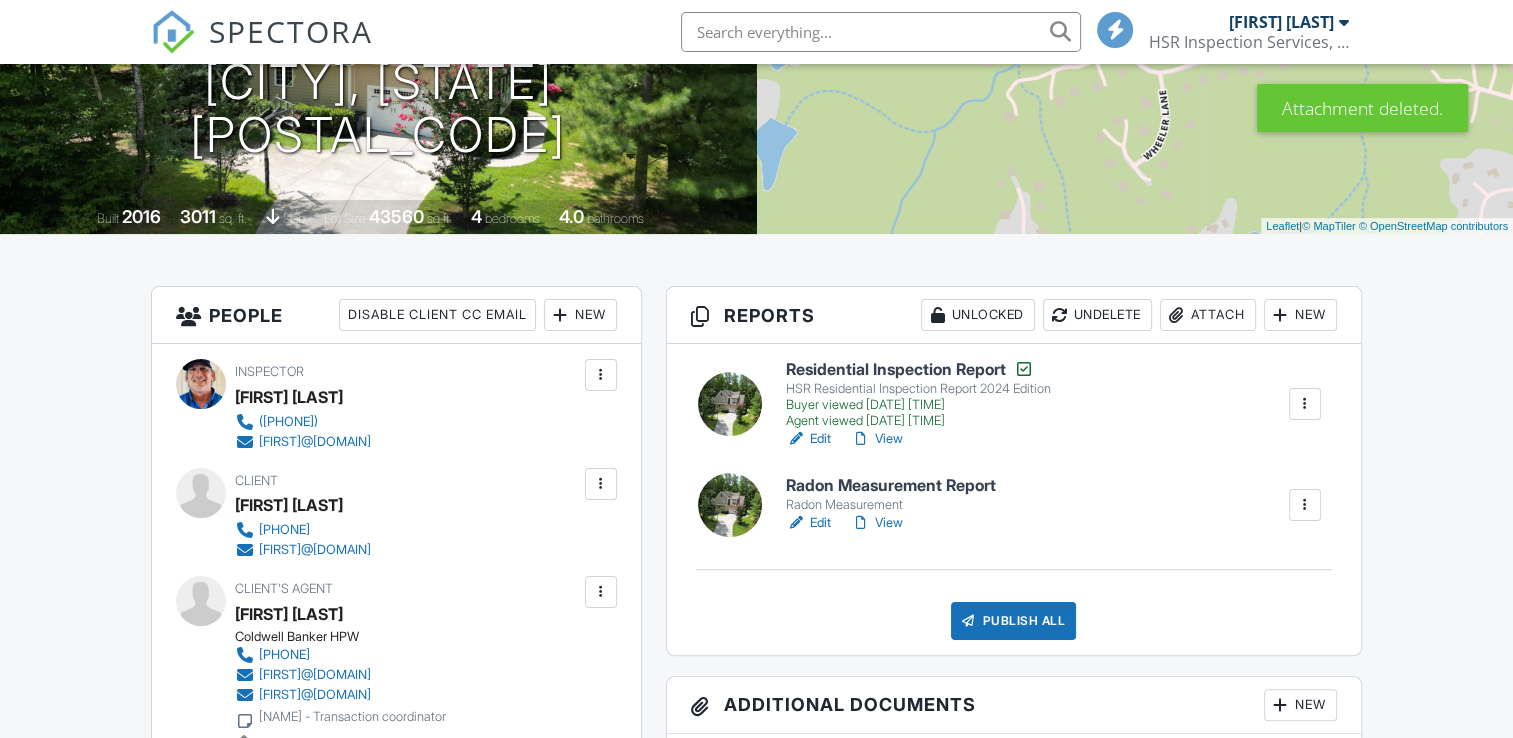click on "New" at bounding box center (1300, 705) 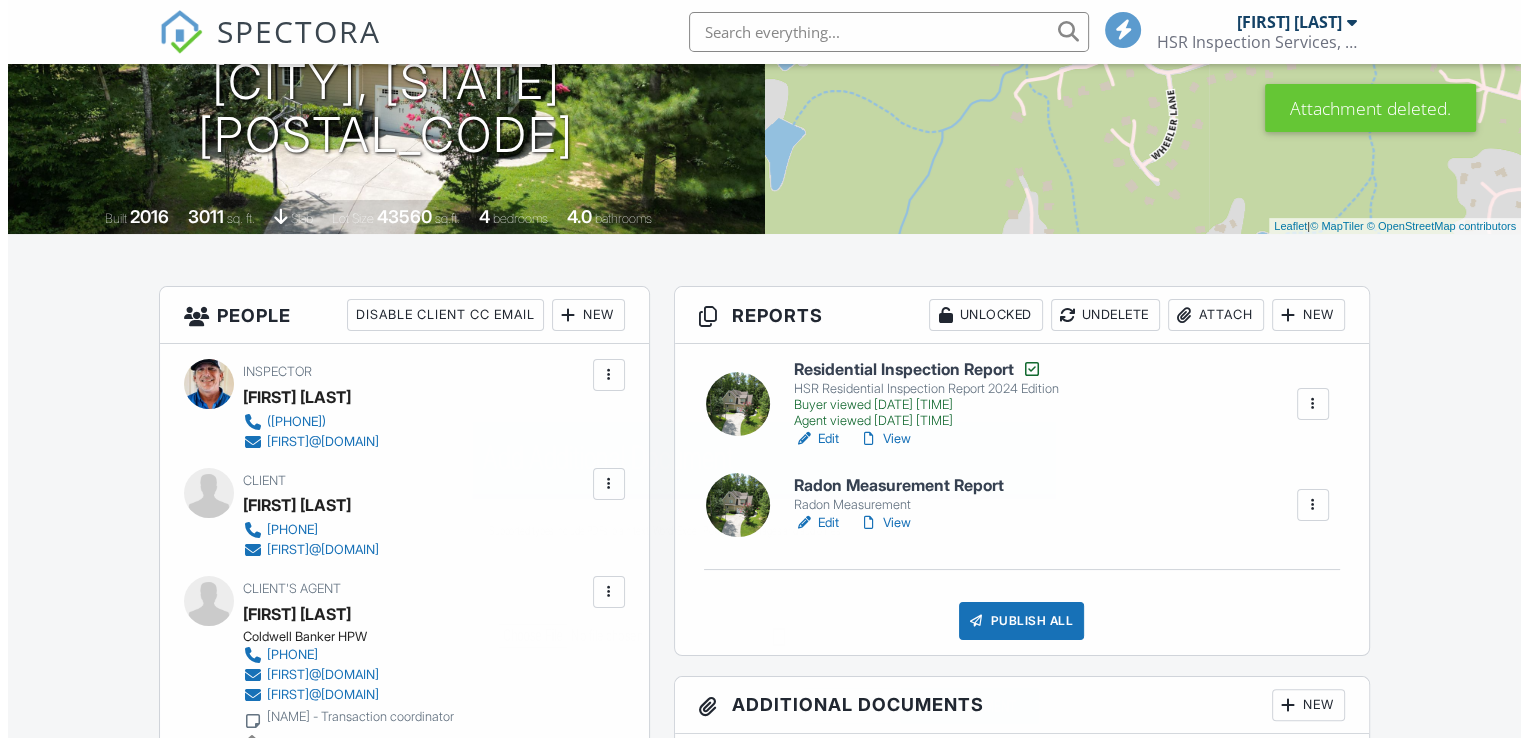 scroll, scrollTop: 500, scrollLeft: 0, axis: vertical 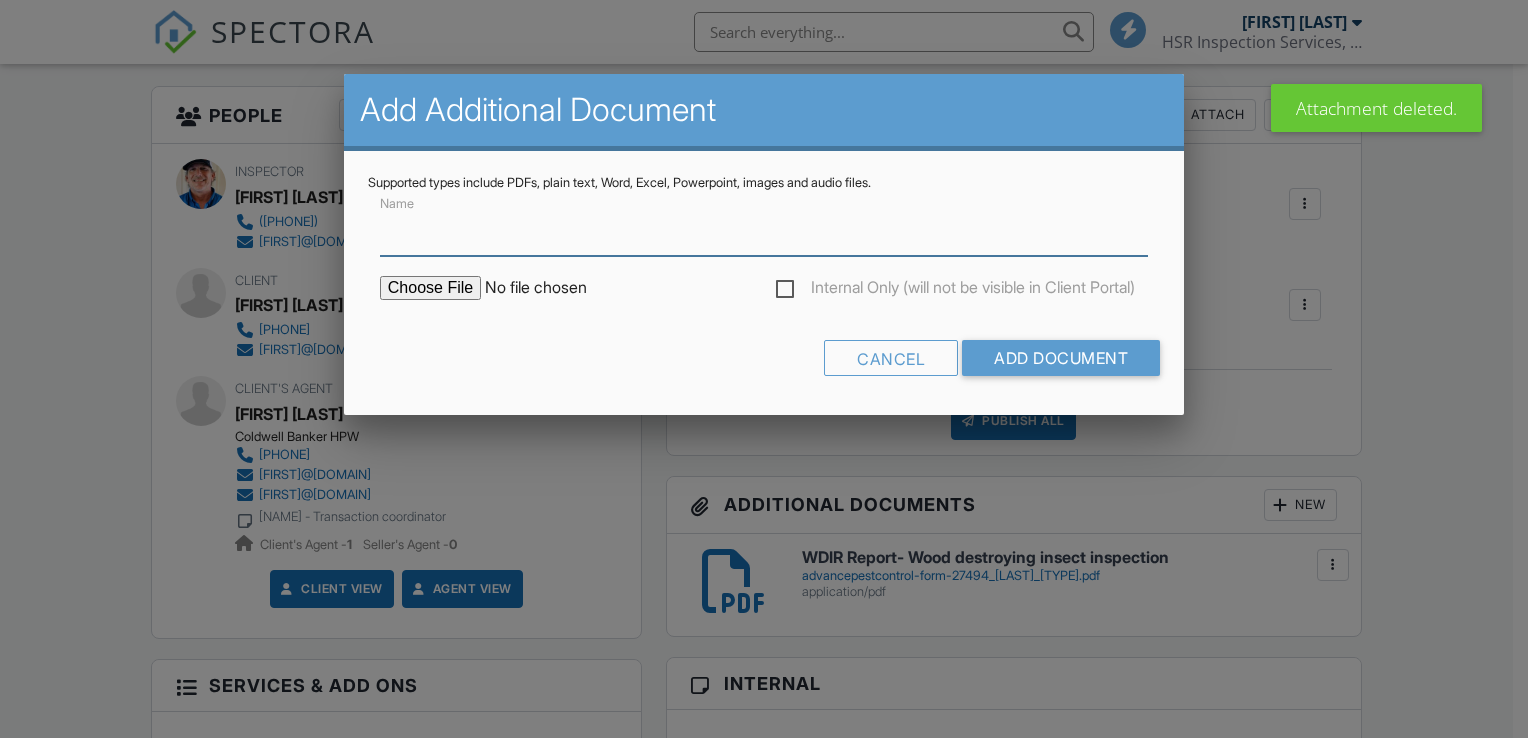 click on "Name" at bounding box center [764, 231] 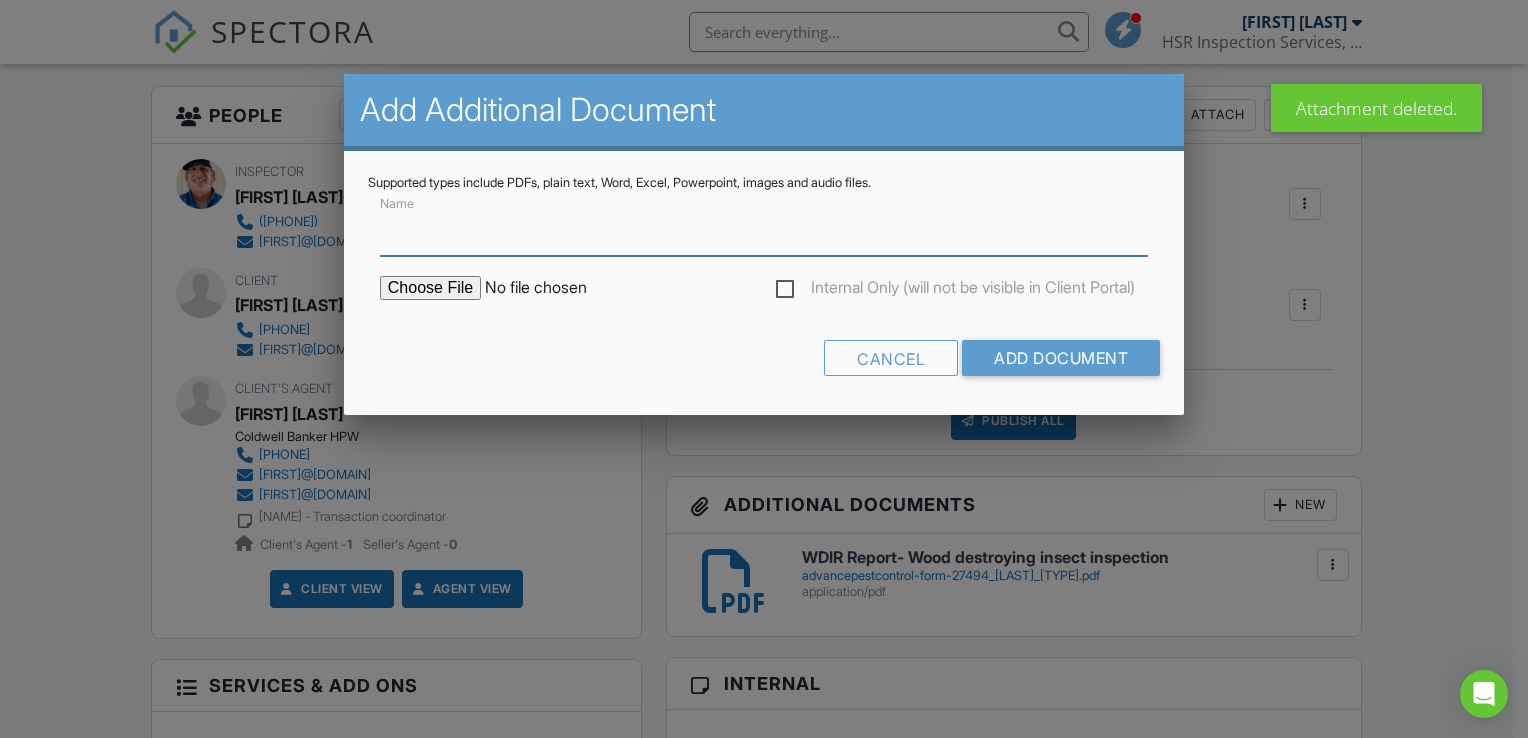 type on "Official Radon Report" 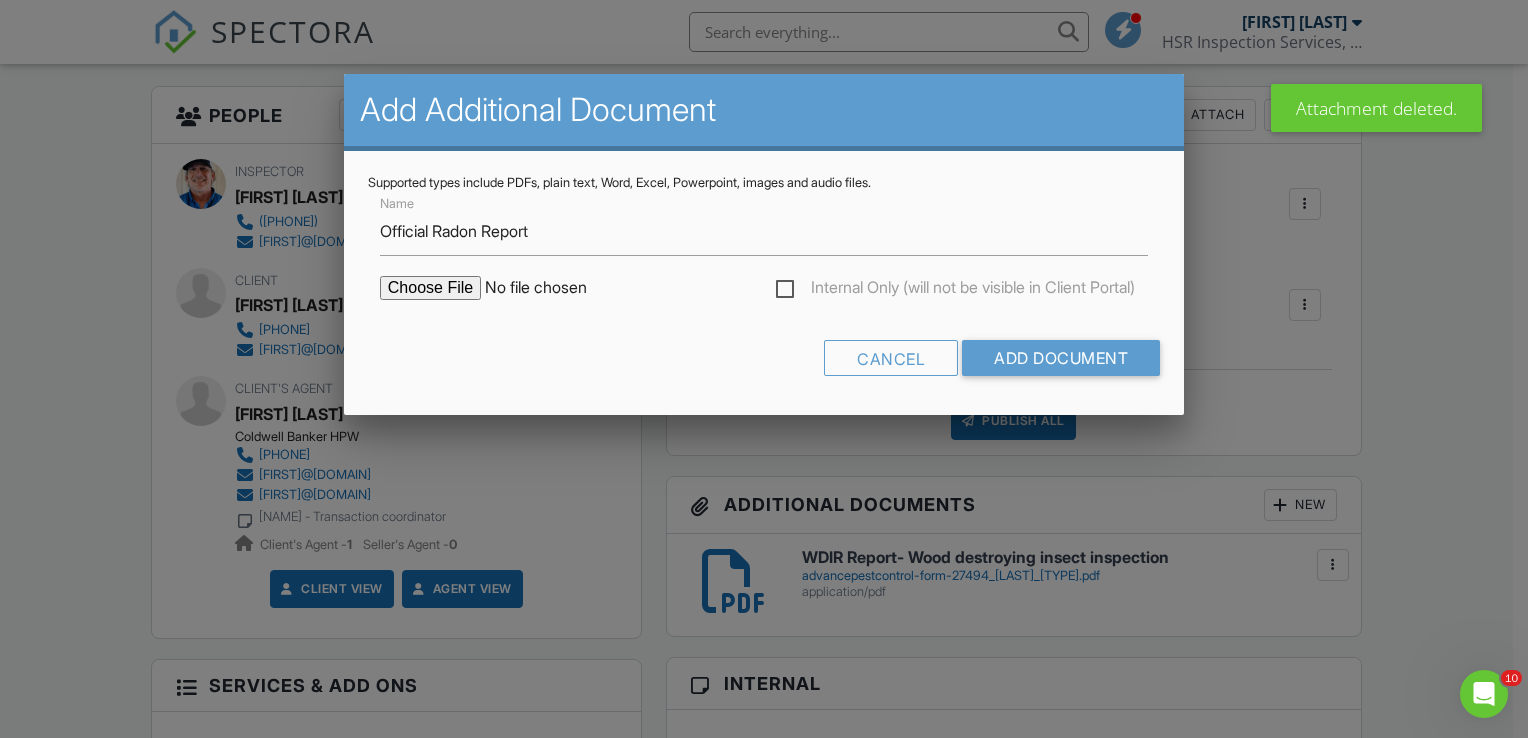 click at bounding box center [550, 288] 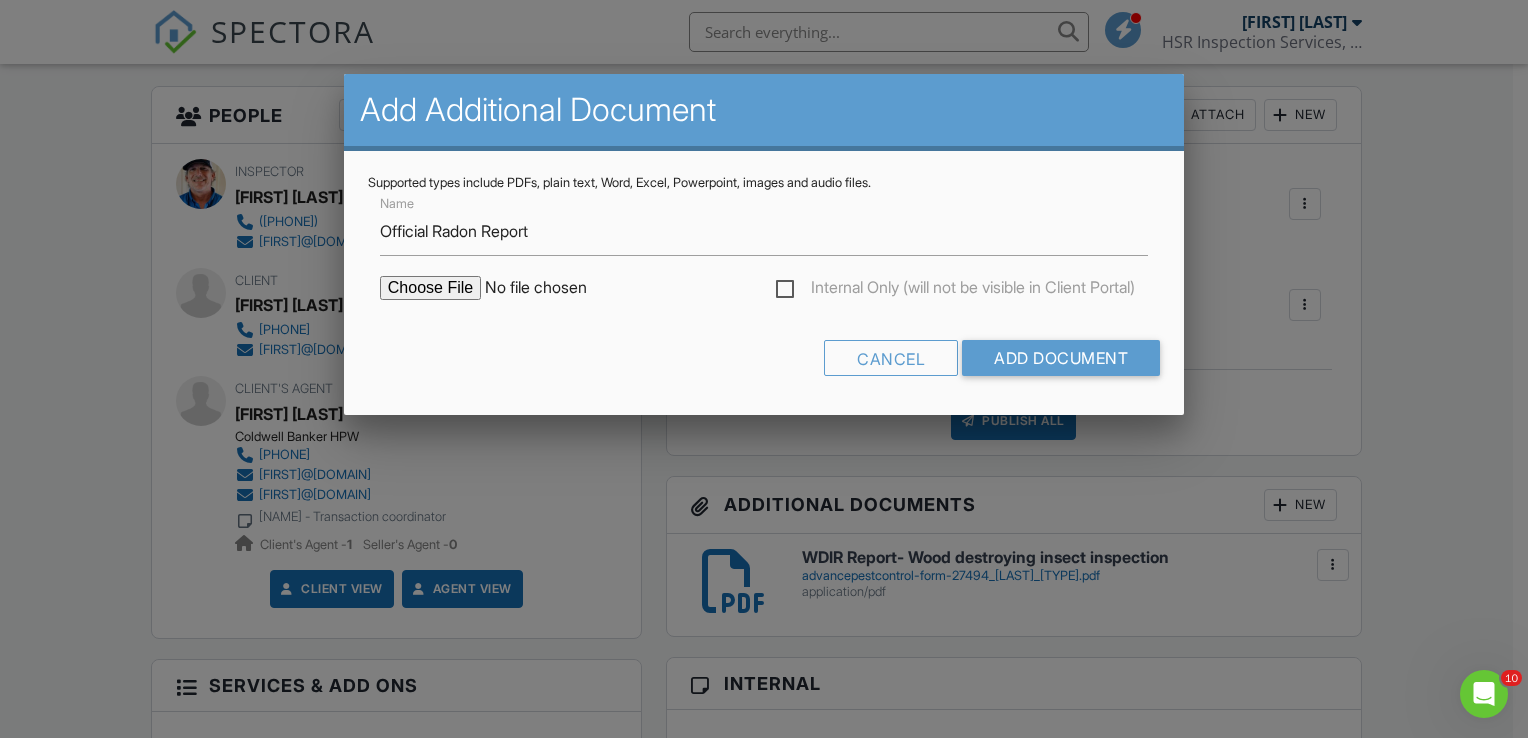 type on "C:\fakepath\RP22211090133_30Jul25_1435 Slovak.pdf" 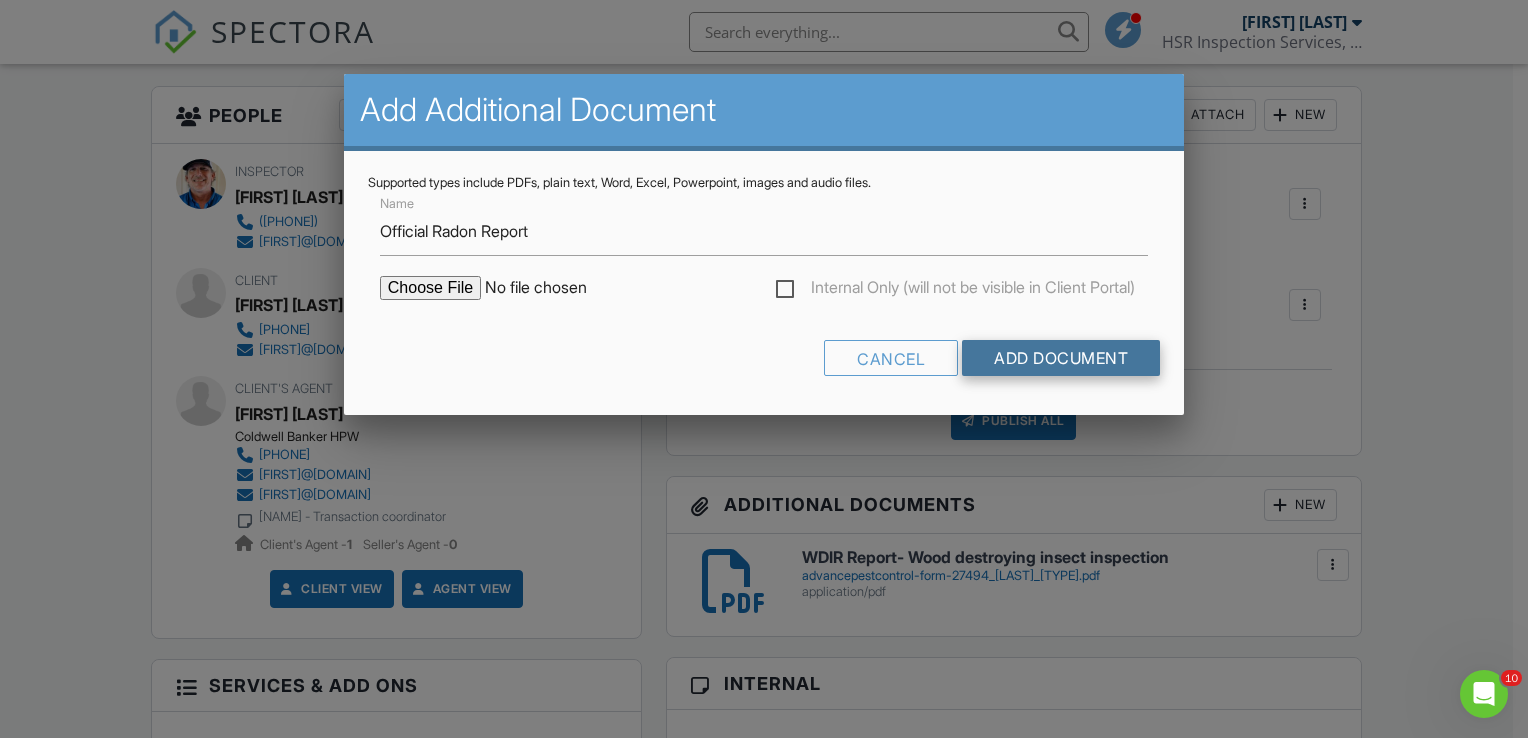 click on "Add Document" at bounding box center [1061, 358] 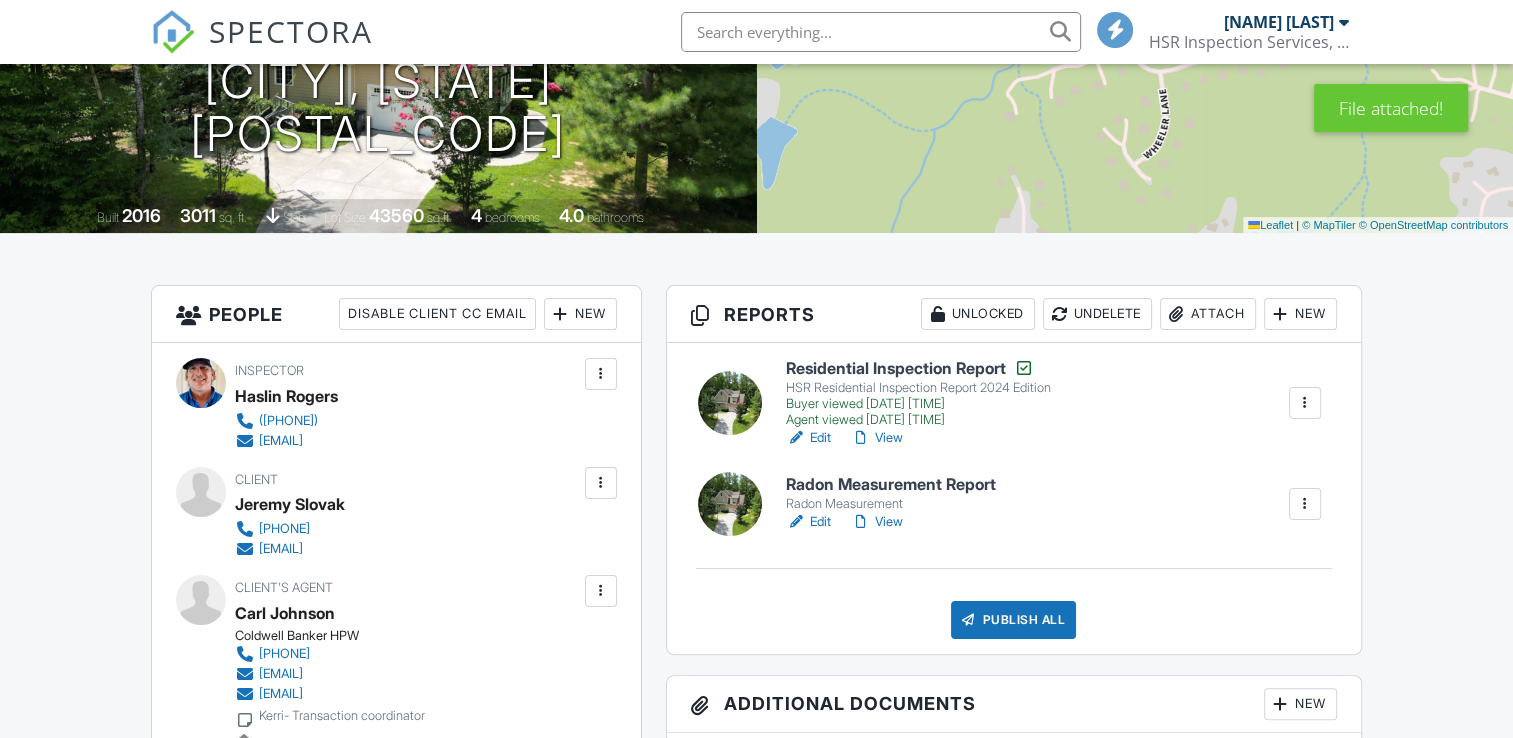 scroll, scrollTop: 600, scrollLeft: 0, axis: vertical 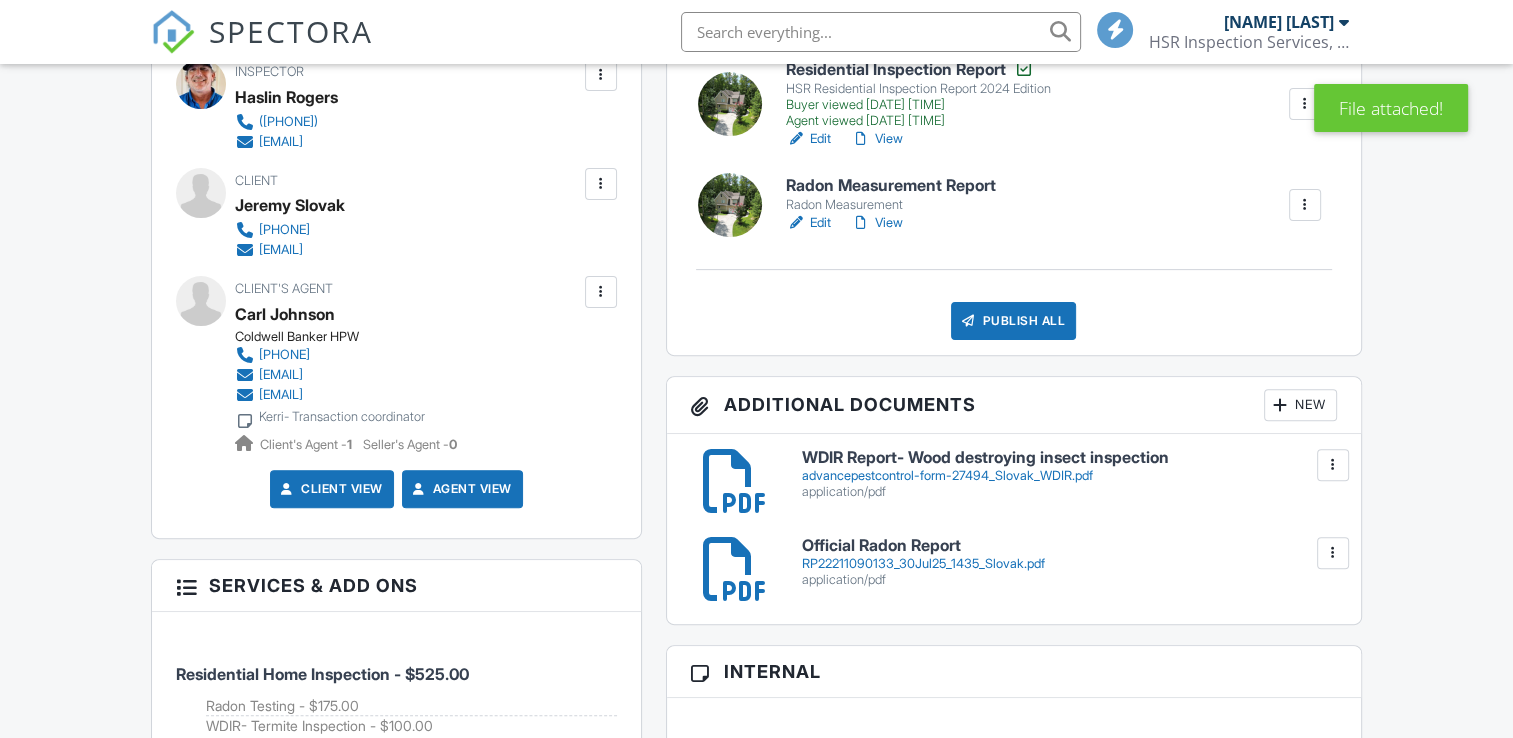 click on "RP22211090133_30Jul25_1435_Slovak.pdf" at bounding box center (1069, 564) 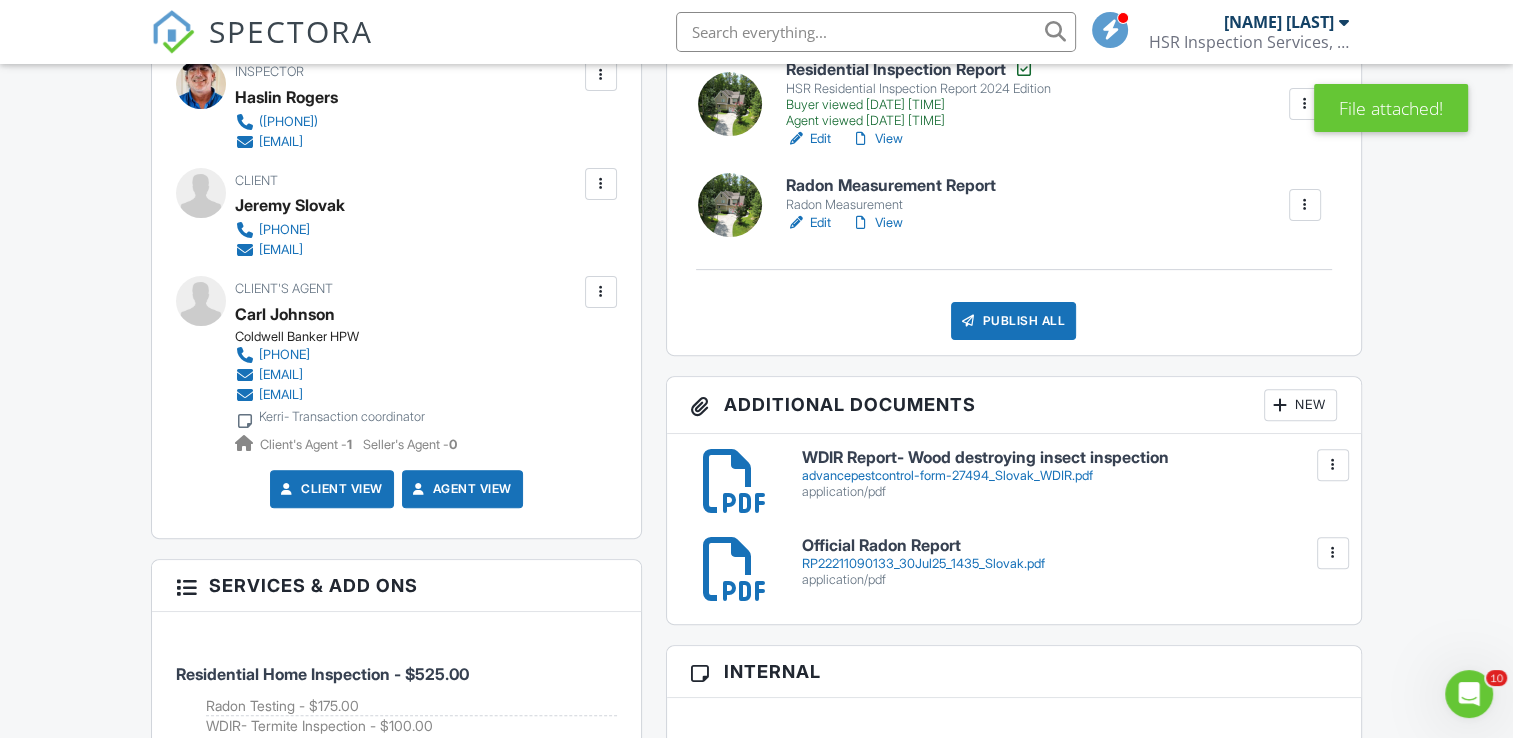 scroll, scrollTop: 0, scrollLeft: 0, axis: both 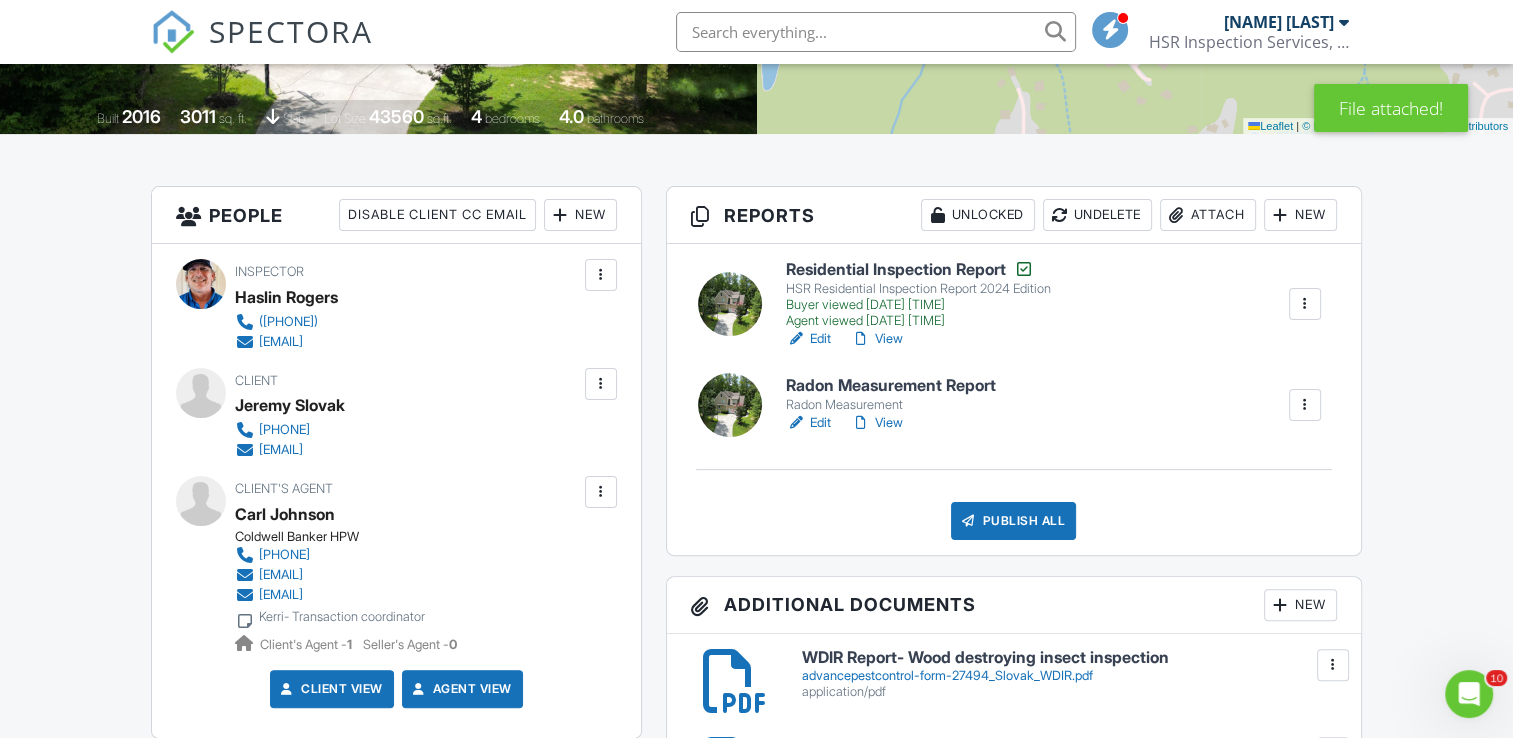 click on "View" at bounding box center (877, 423) 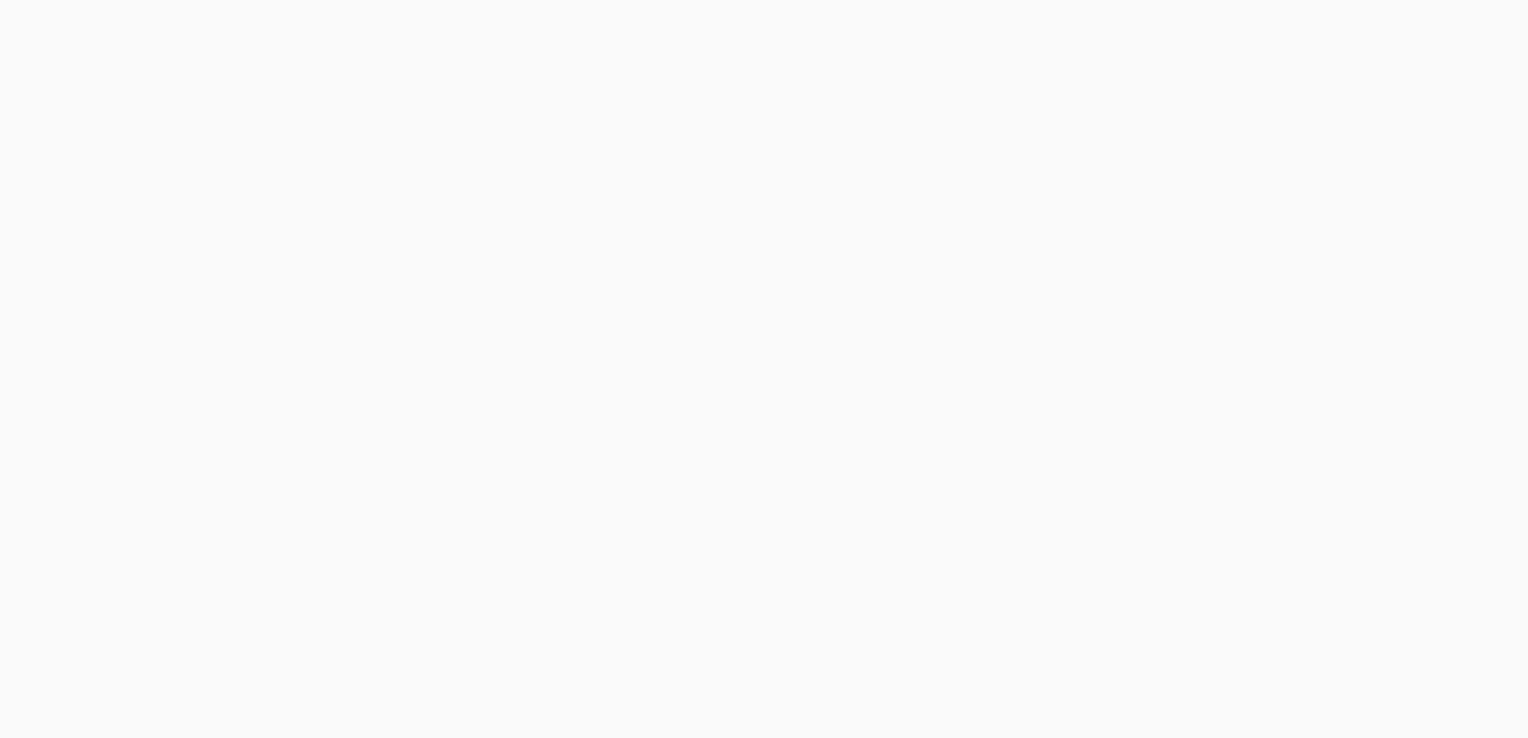 scroll, scrollTop: 0, scrollLeft: 0, axis: both 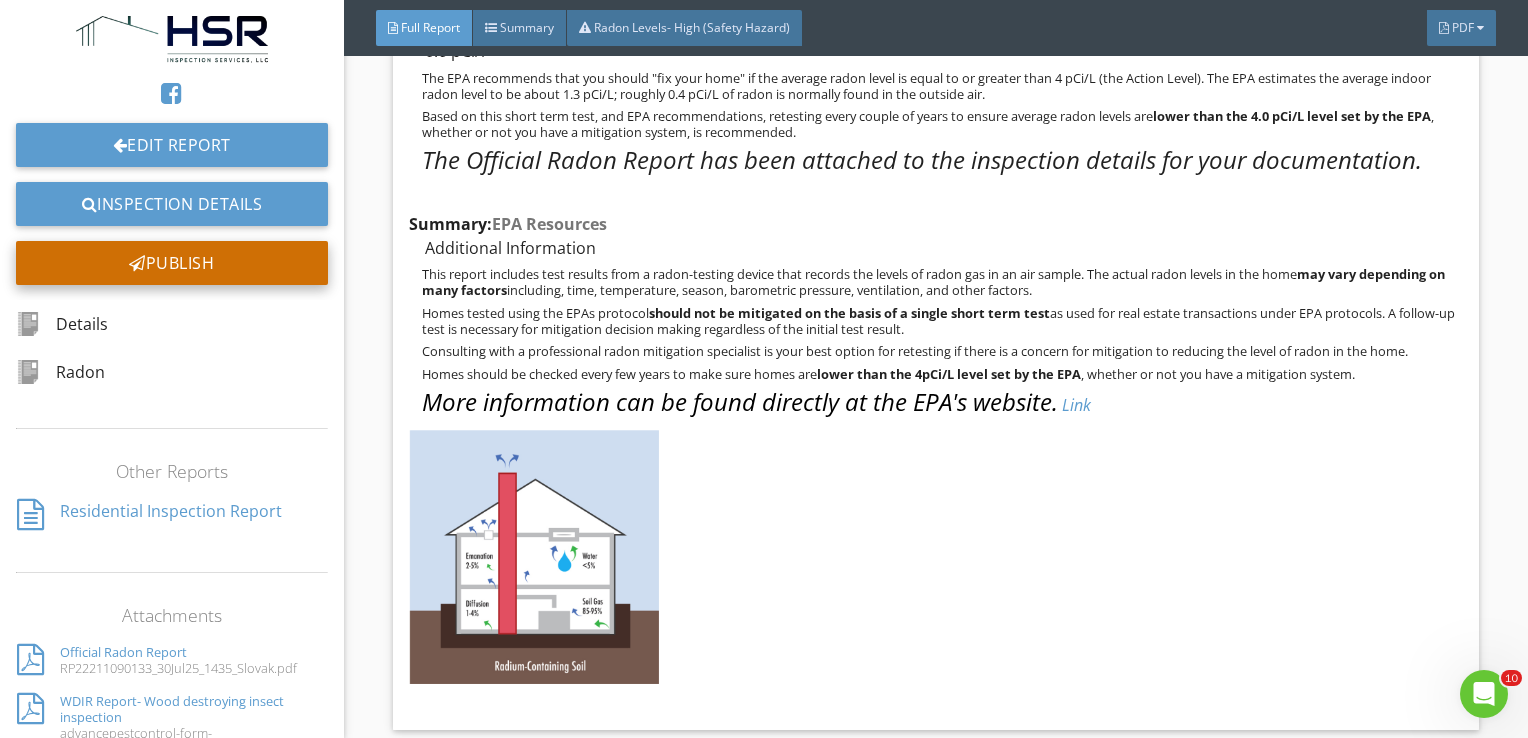 click on "Publish" at bounding box center [172, 263] 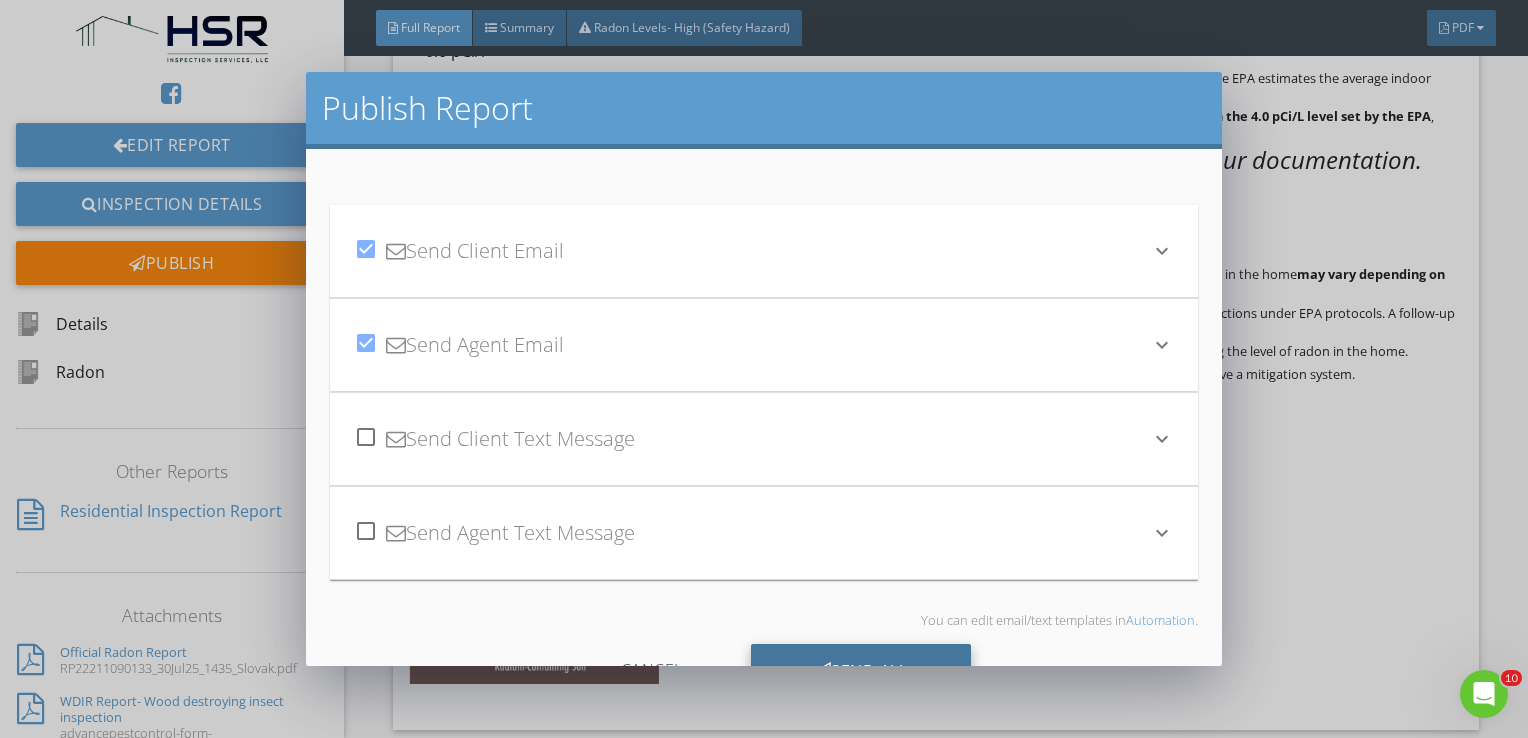 click on "Send All" at bounding box center (861, 671) 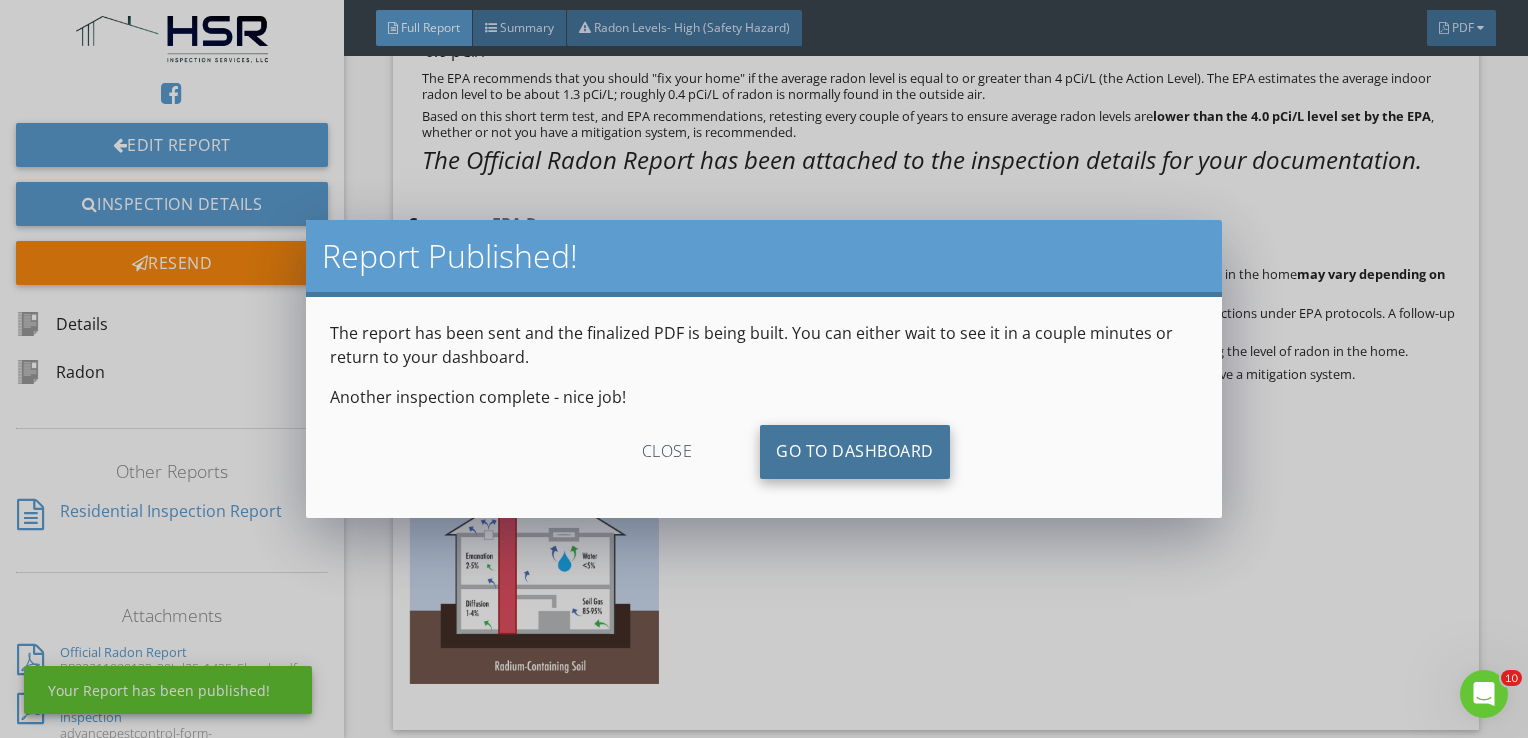 click on "Go To Dashboard" at bounding box center (855, 452) 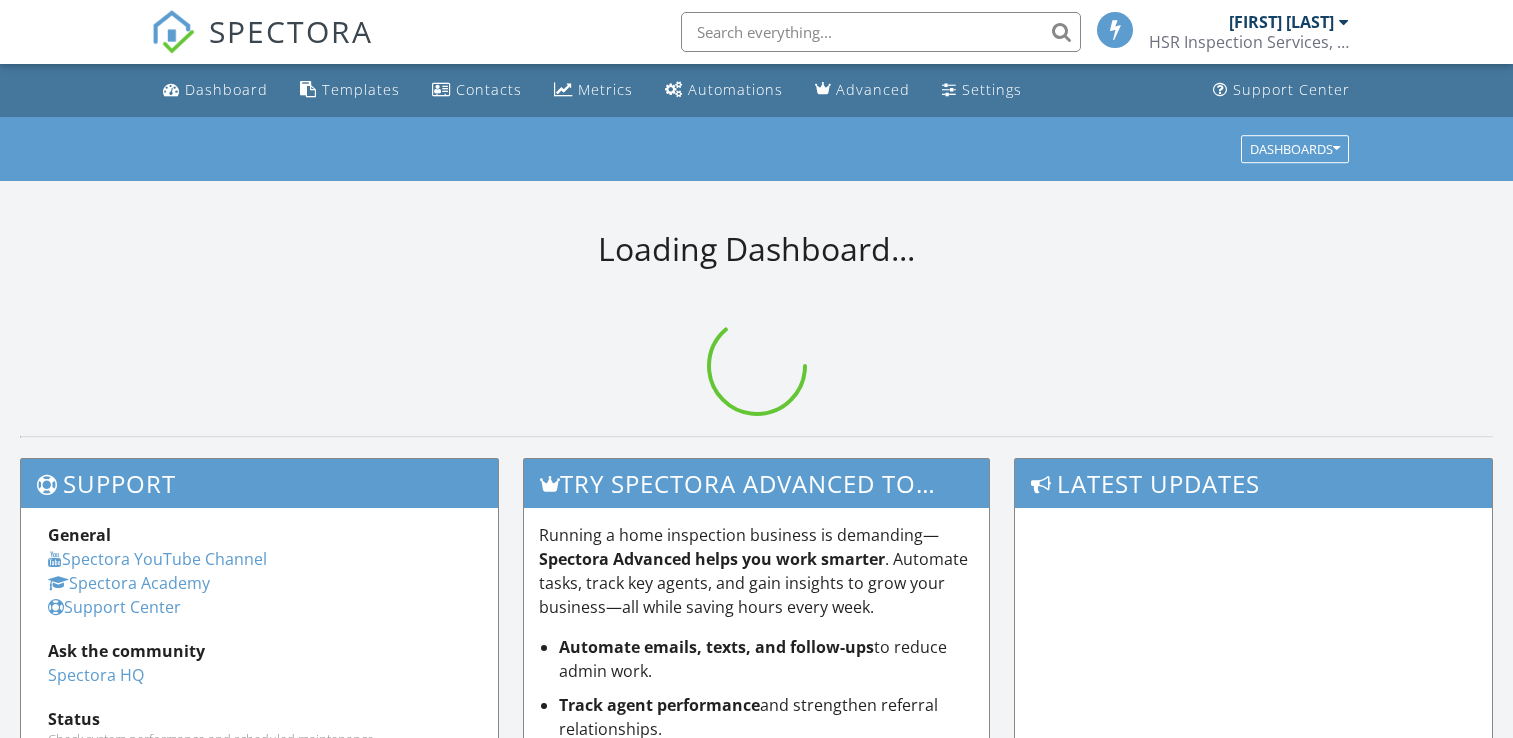 scroll, scrollTop: 0, scrollLeft: 0, axis: both 